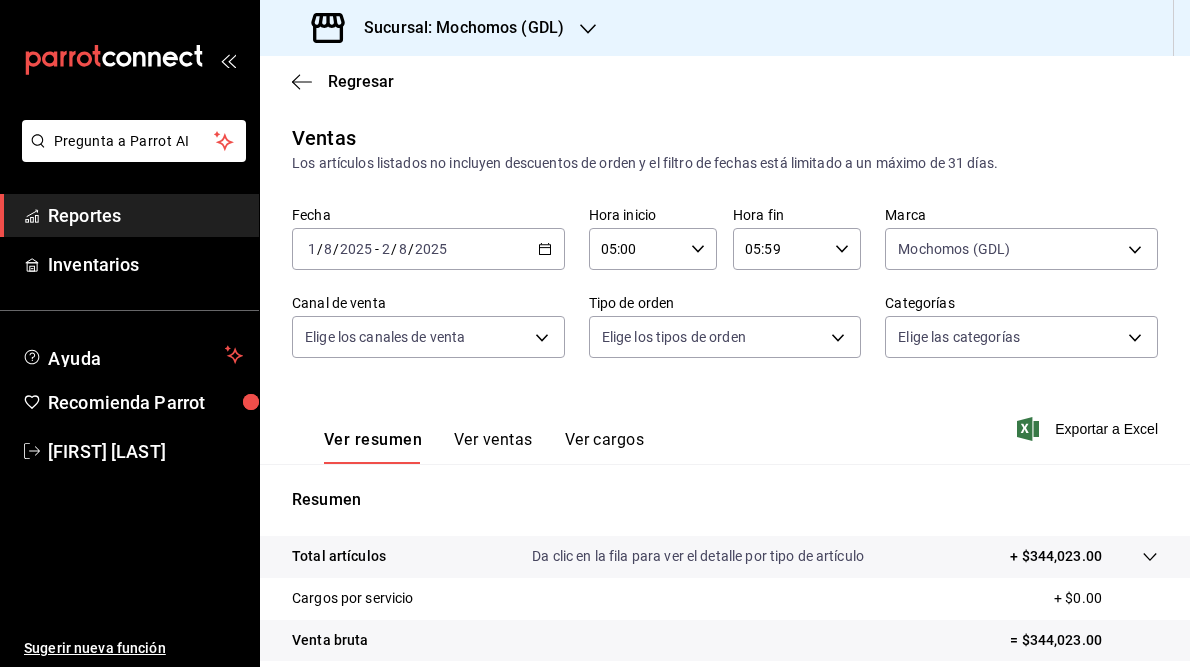 scroll, scrollTop: 0, scrollLeft: 0, axis: both 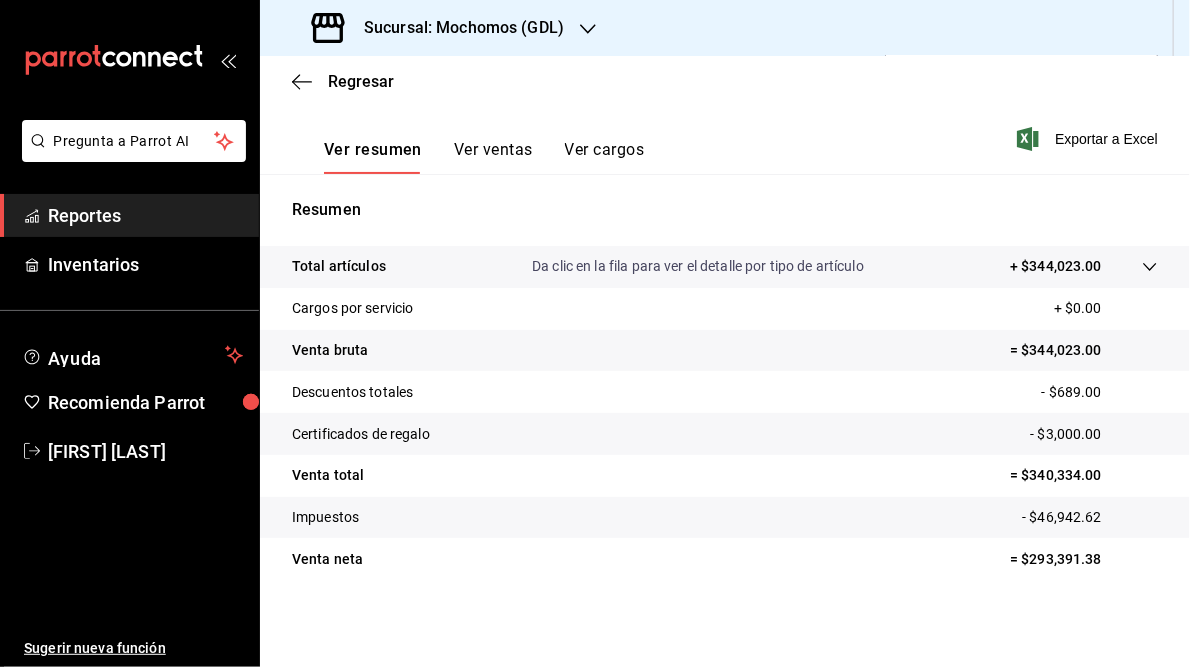 click on "Sucursal: Mochomos (GDL)" at bounding box center (456, 28) 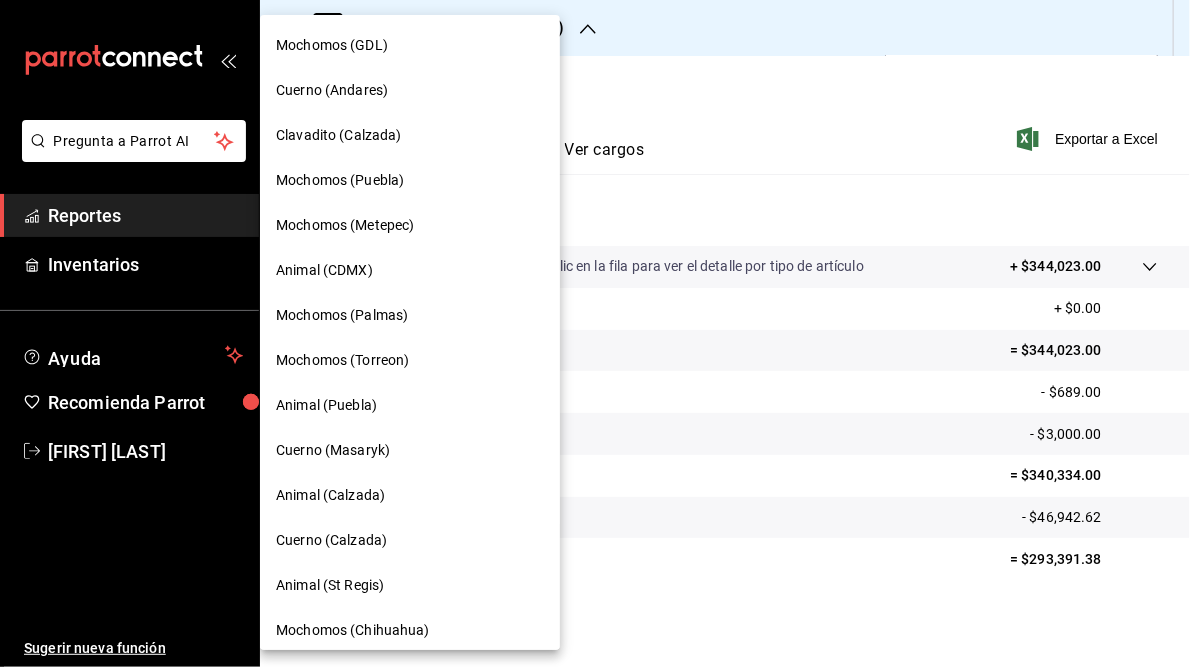 click on "Cuerno (Andares)" at bounding box center (332, 90) 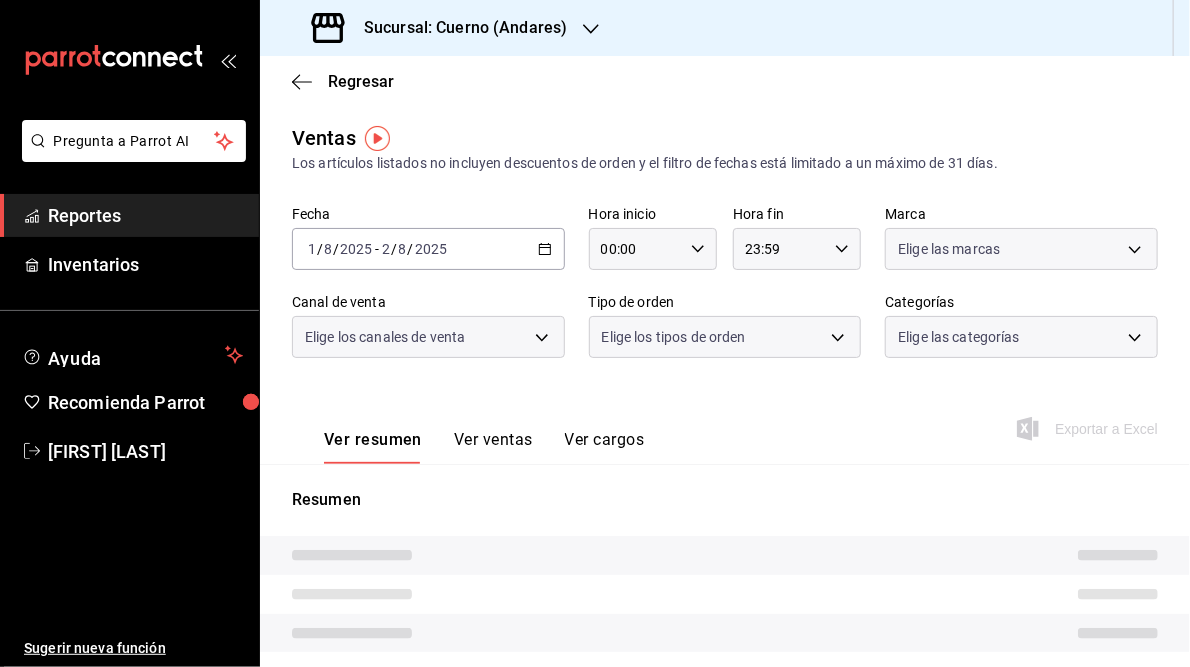 type on "05:00" 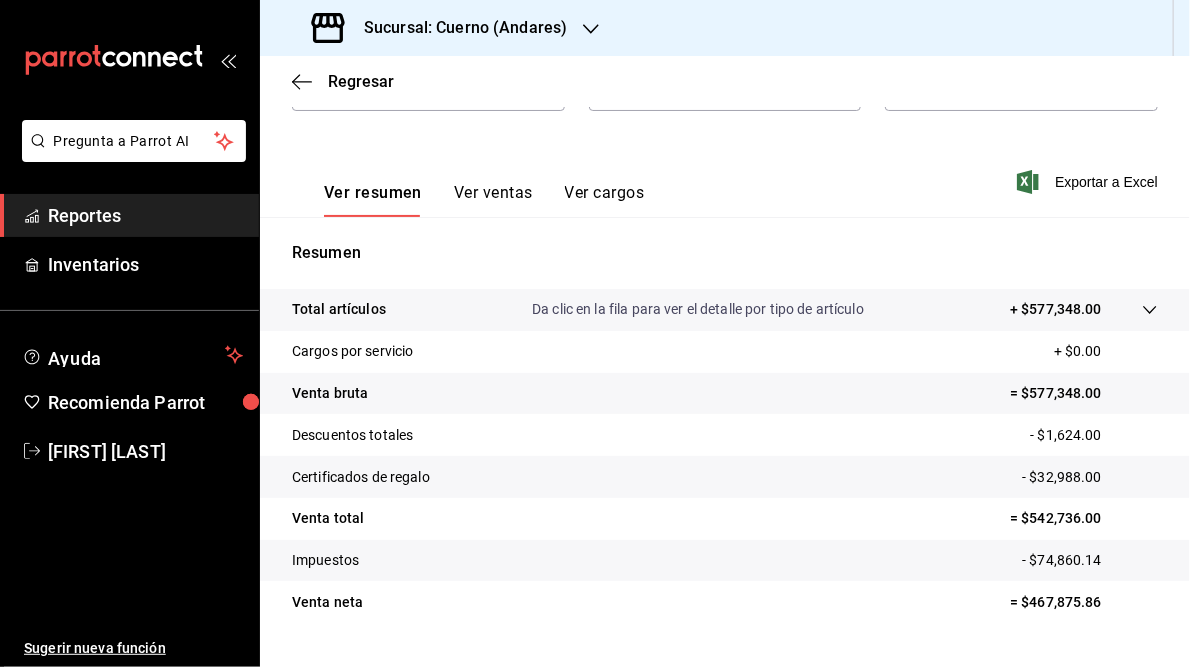 scroll, scrollTop: 248, scrollLeft: 0, axis: vertical 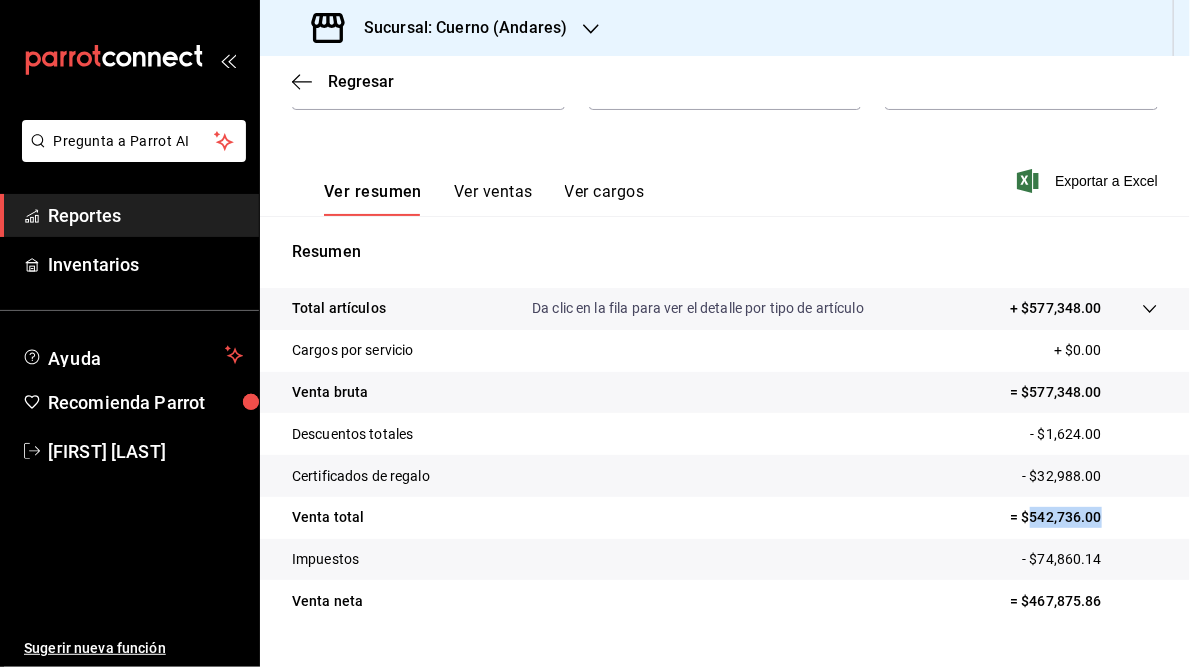 drag, startPoint x: 1019, startPoint y: 515, endPoint x: 1114, endPoint y: 515, distance: 95 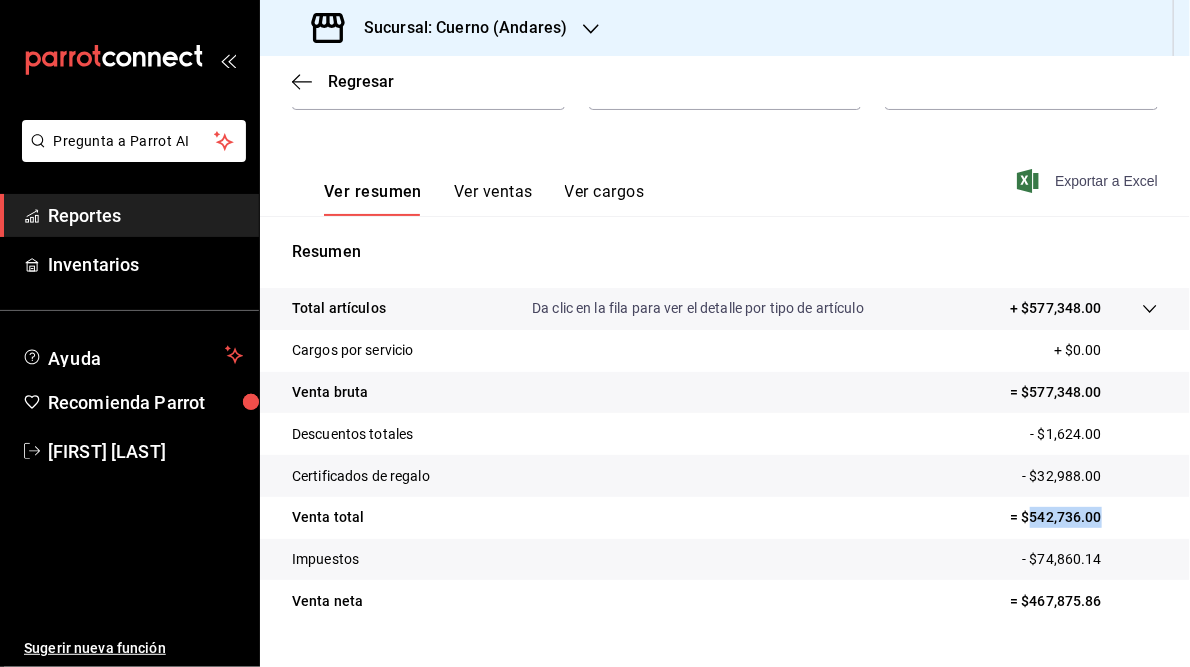 click on "Exportar a Excel" at bounding box center [1089, 181] 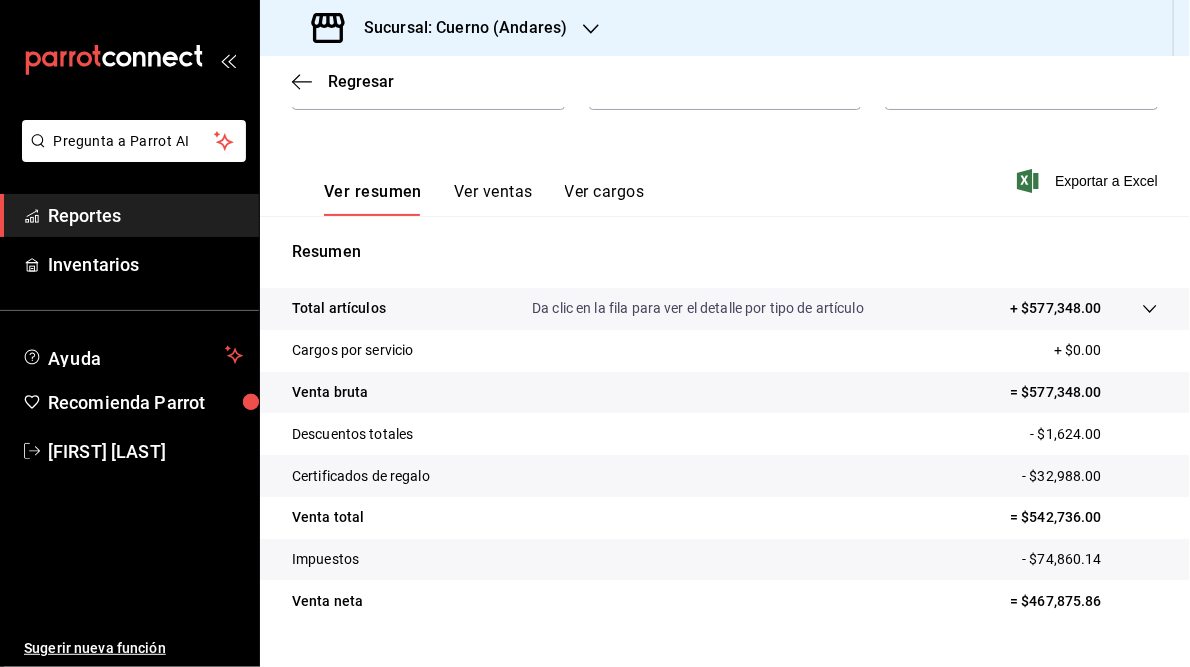 click on "Sucursal: Cuerno (Andares)" at bounding box center [457, 28] 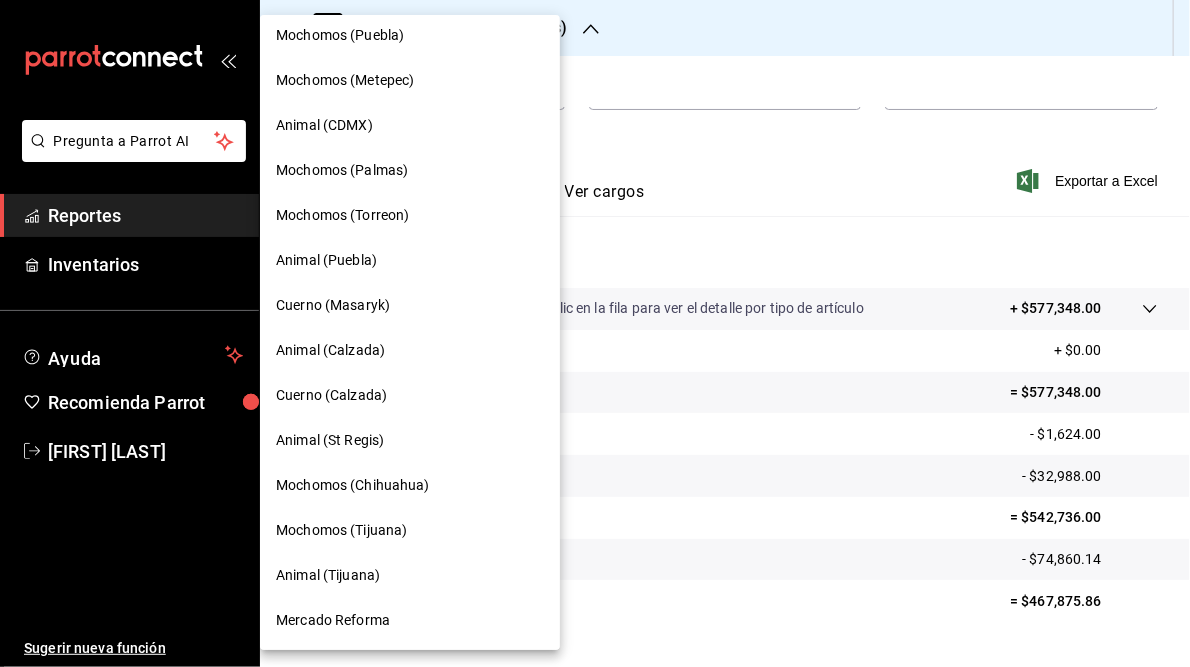 scroll, scrollTop: 0, scrollLeft: 0, axis: both 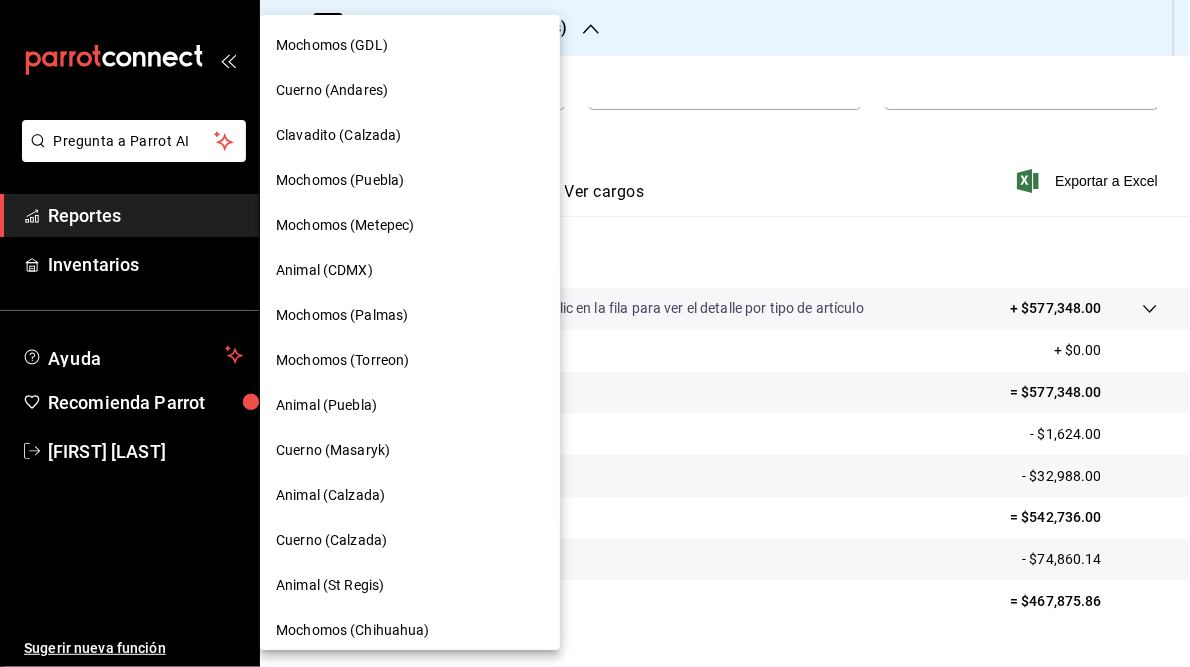 click on "Mochomos (Chihuahua)" at bounding box center [353, 630] 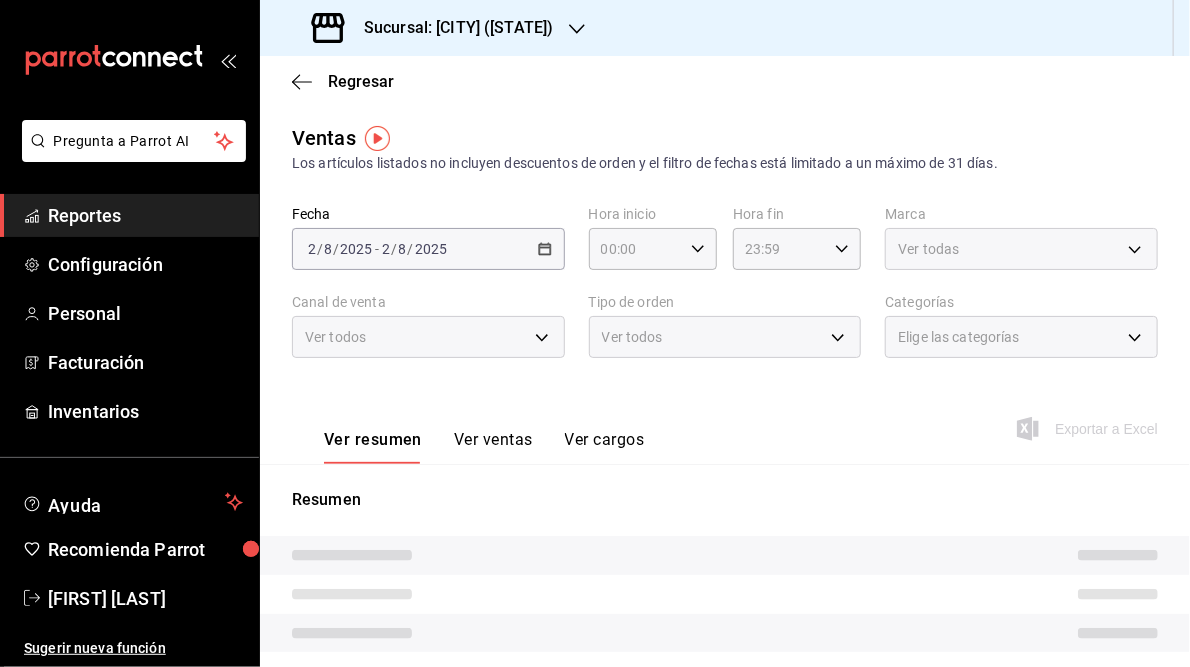 type on "05:00" 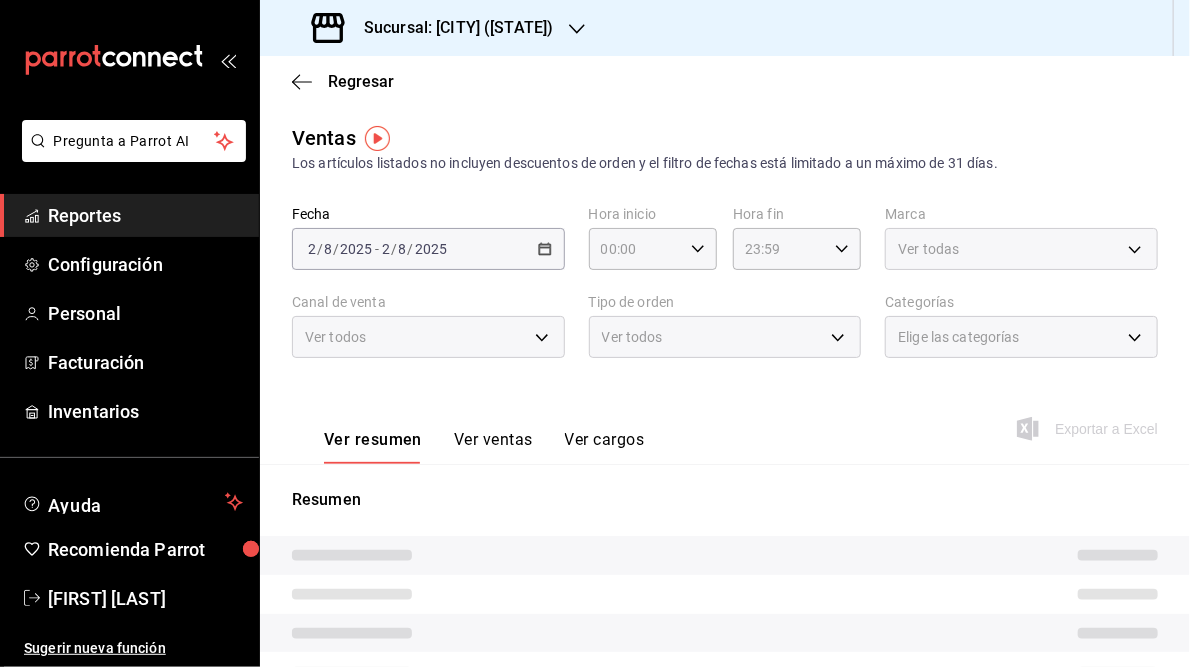 type on "05:59" 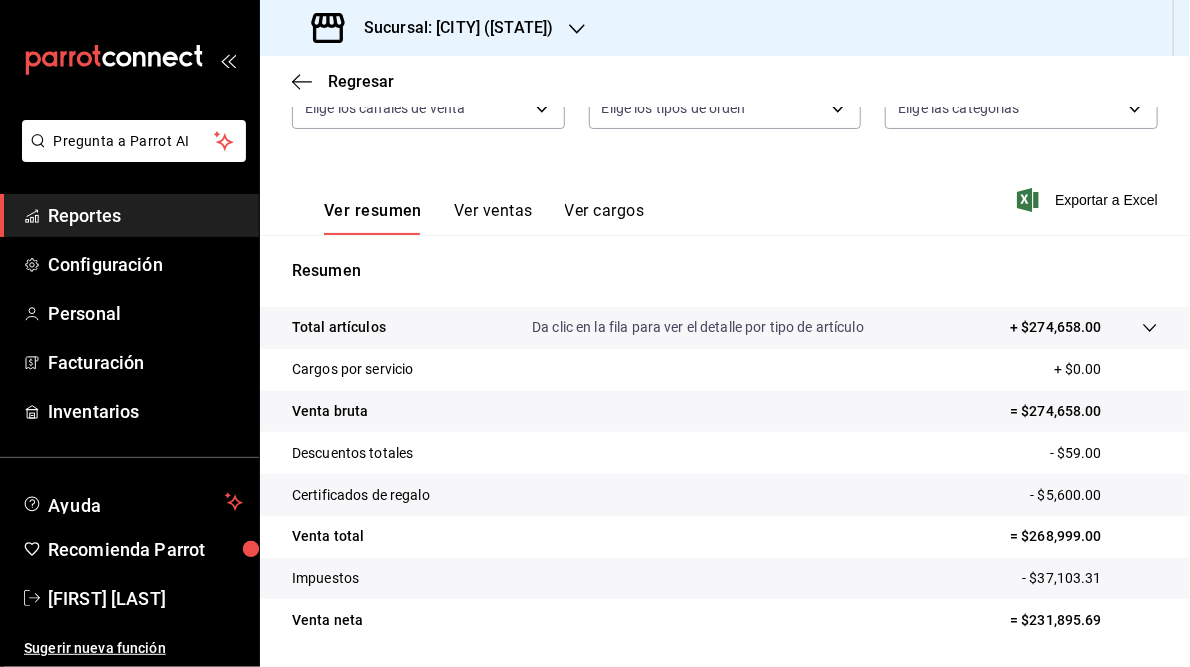 scroll, scrollTop: 230, scrollLeft: 0, axis: vertical 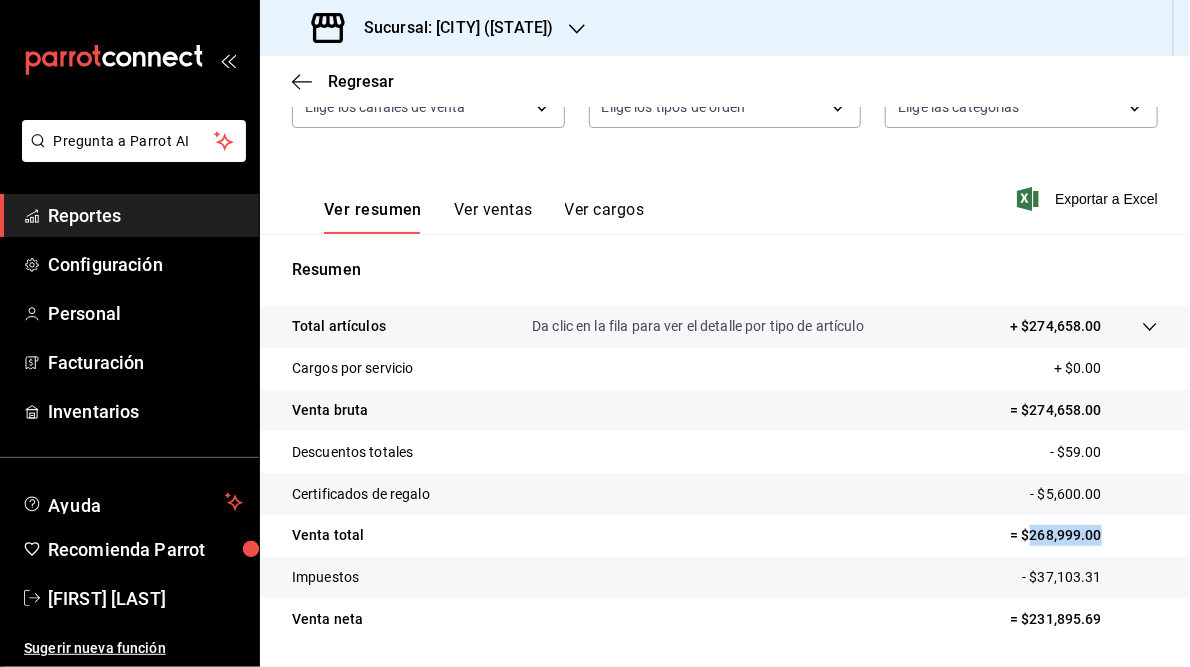 drag, startPoint x: 1019, startPoint y: 536, endPoint x: 1098, endPoint y: 538, distance: 79.025314 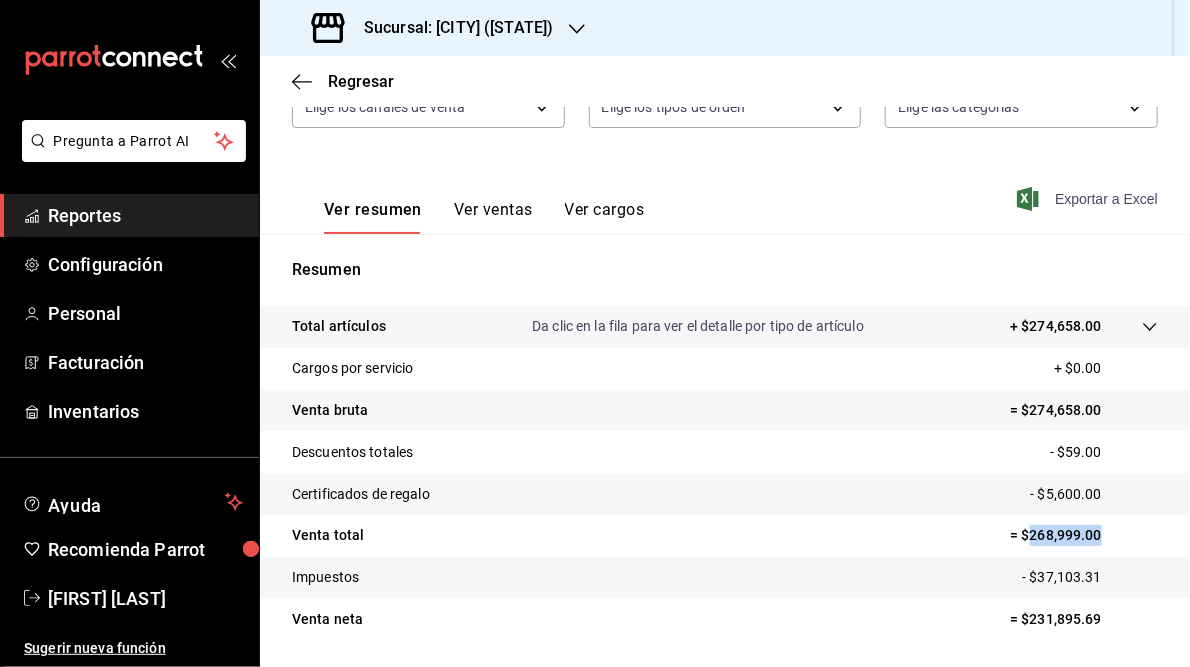 click on "Exportar a Excel" at bounding box center (1089, 199) 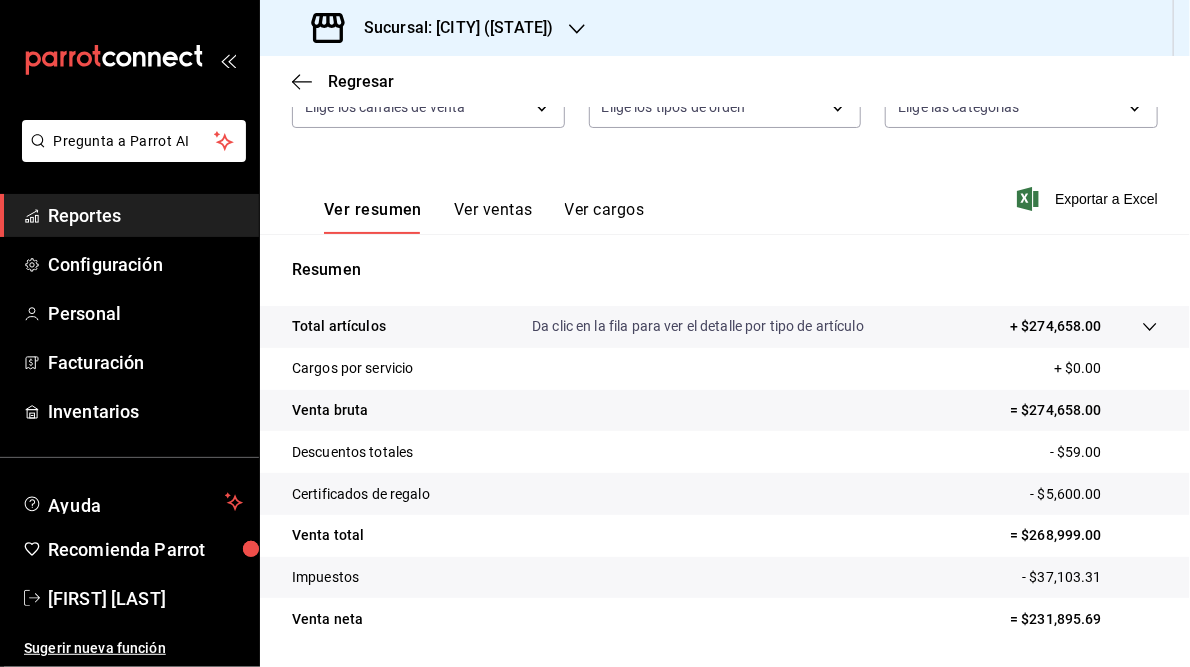 click on "Sucursal: [CITY] ([STATE])" at bounding box center (450, 28) 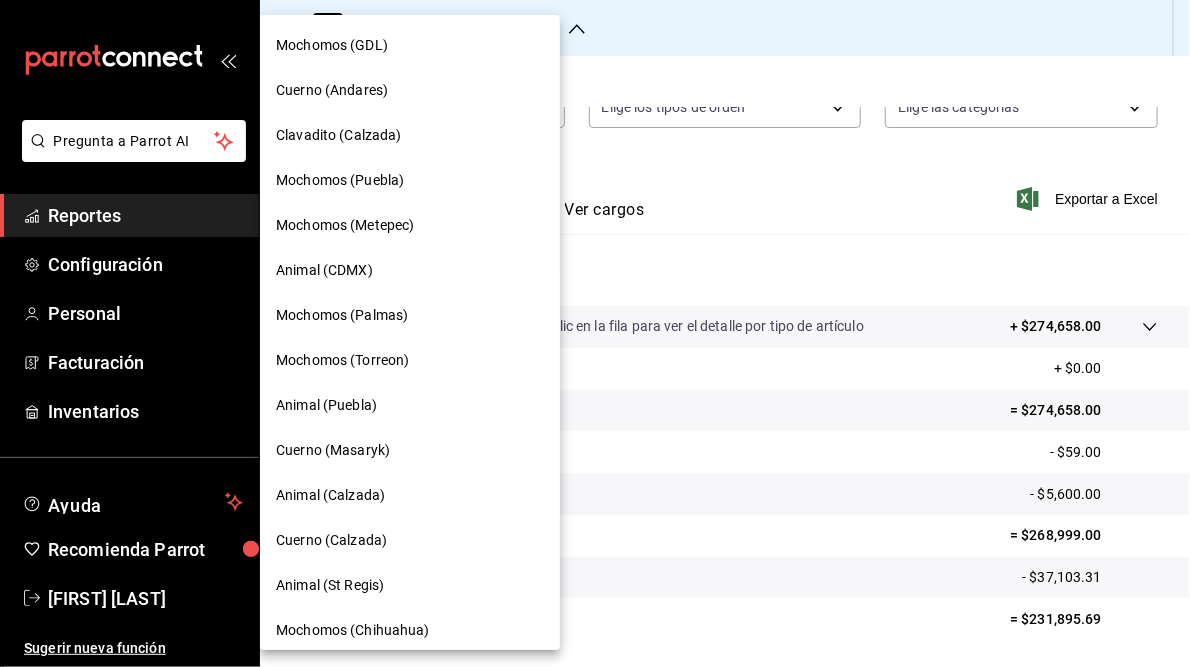 click on "Mochomos (Torreon)" at bounding box center [342, 360] 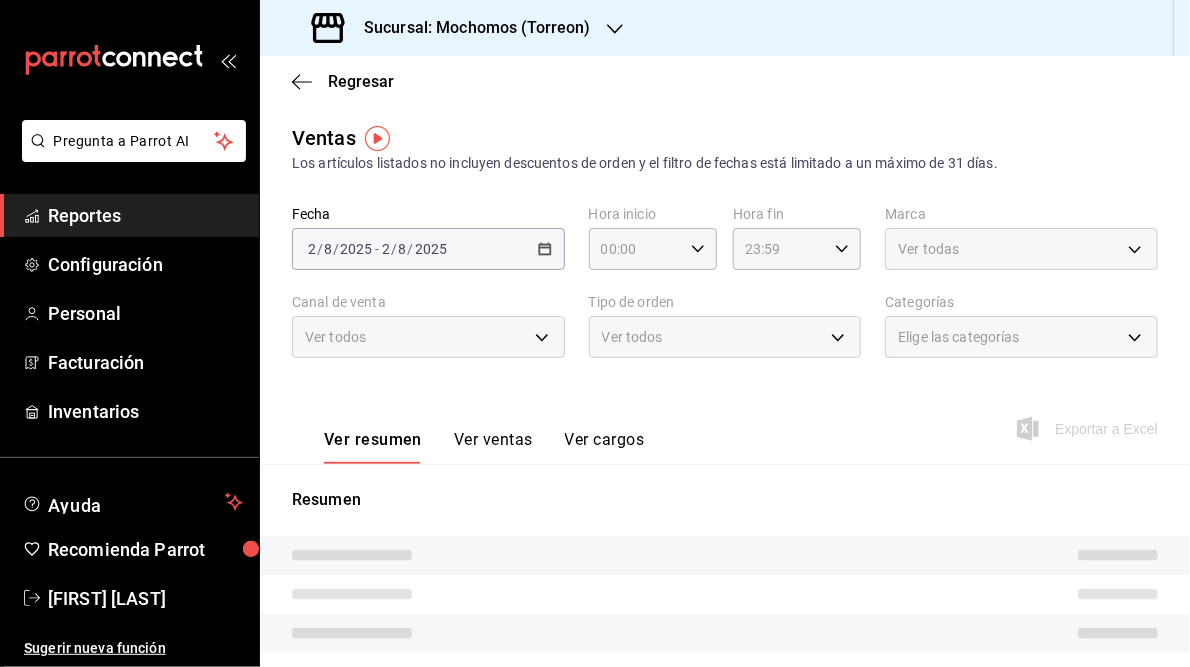 type on "05:00" 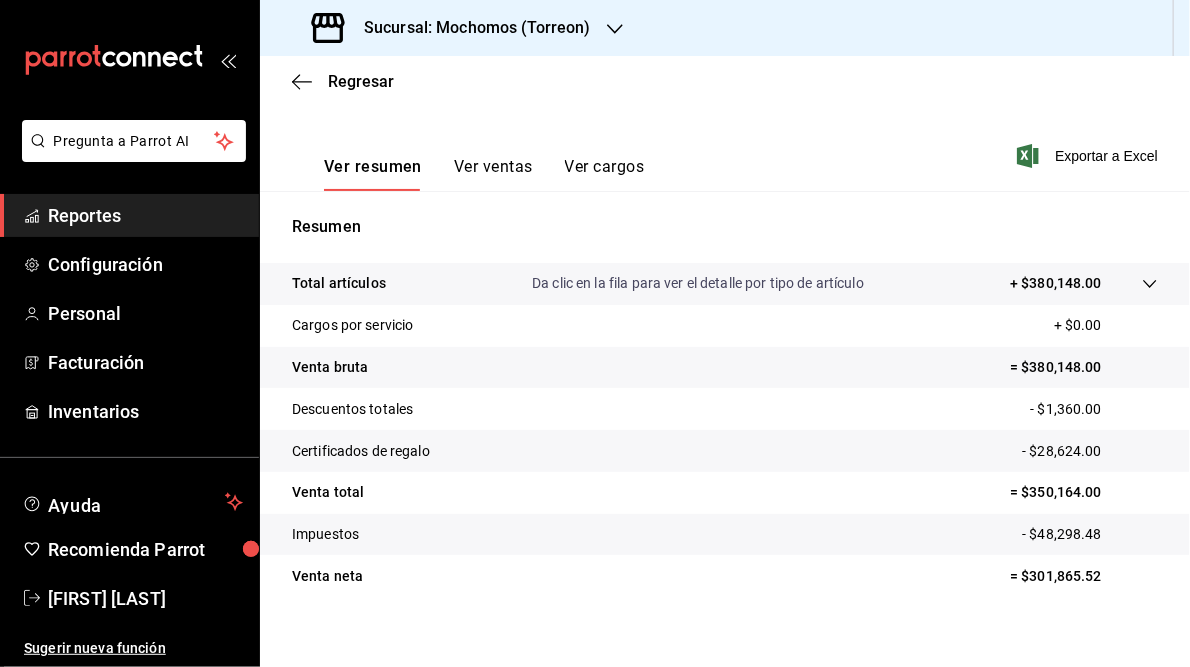 scroll, scrollTop: 274, scrollLeft: 0, axis: vertical 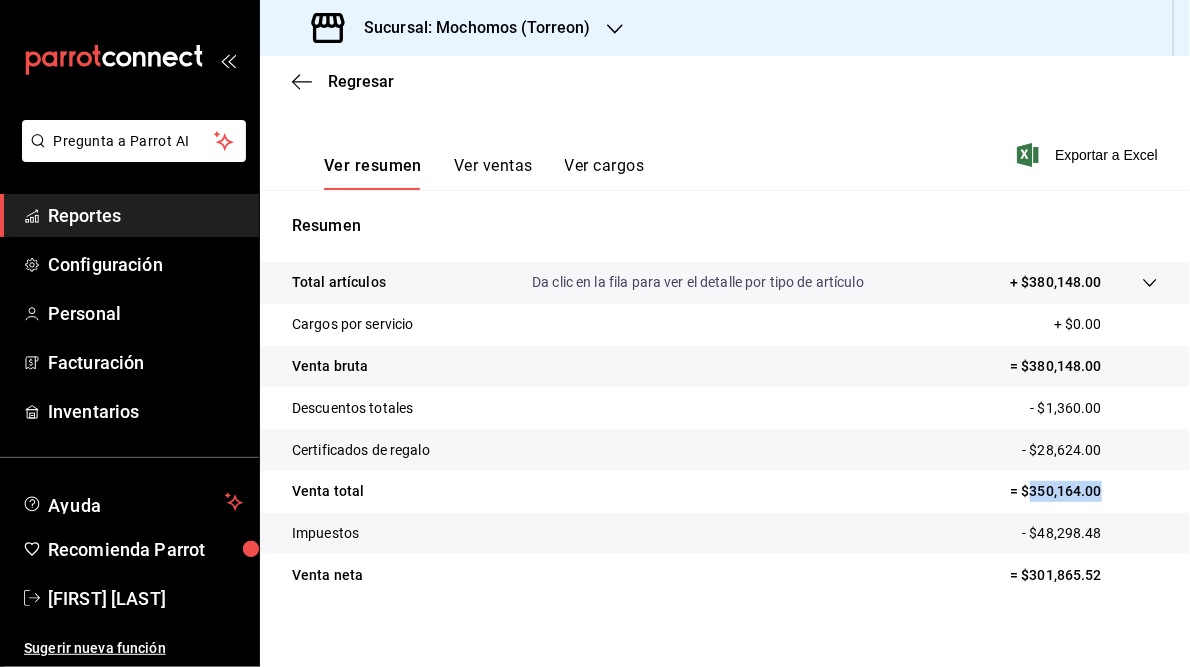 drag, startPoint x: 1018, startPoint y: 493, endPoint x: 1088, endPoint y: 492, distance: 70.00714 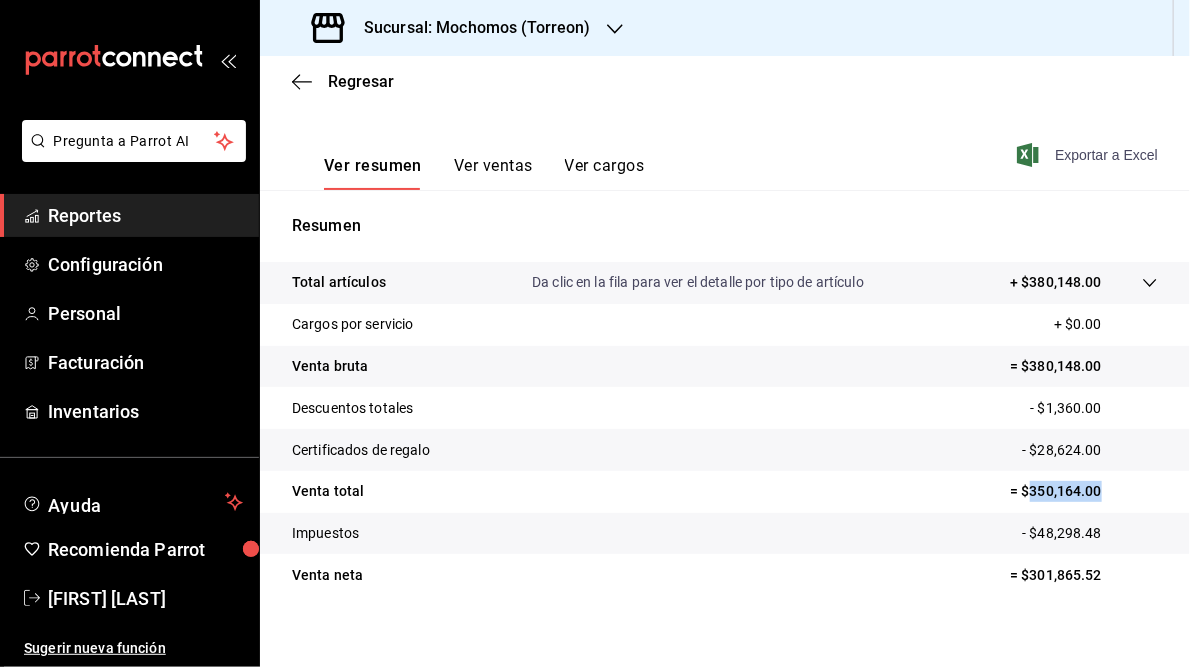 click on "Exportar a Excel" at bounding box center [1089, 155] 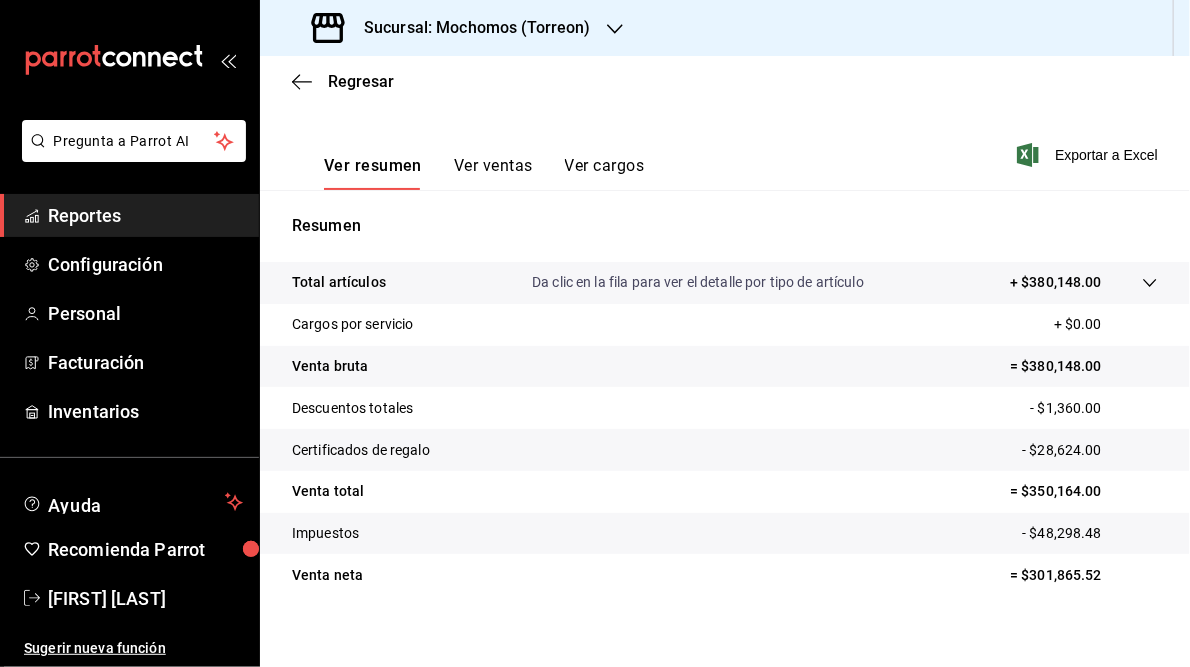 click on "Sucursal: Mochomos (Torreon)" at bounding box center (469, 28) 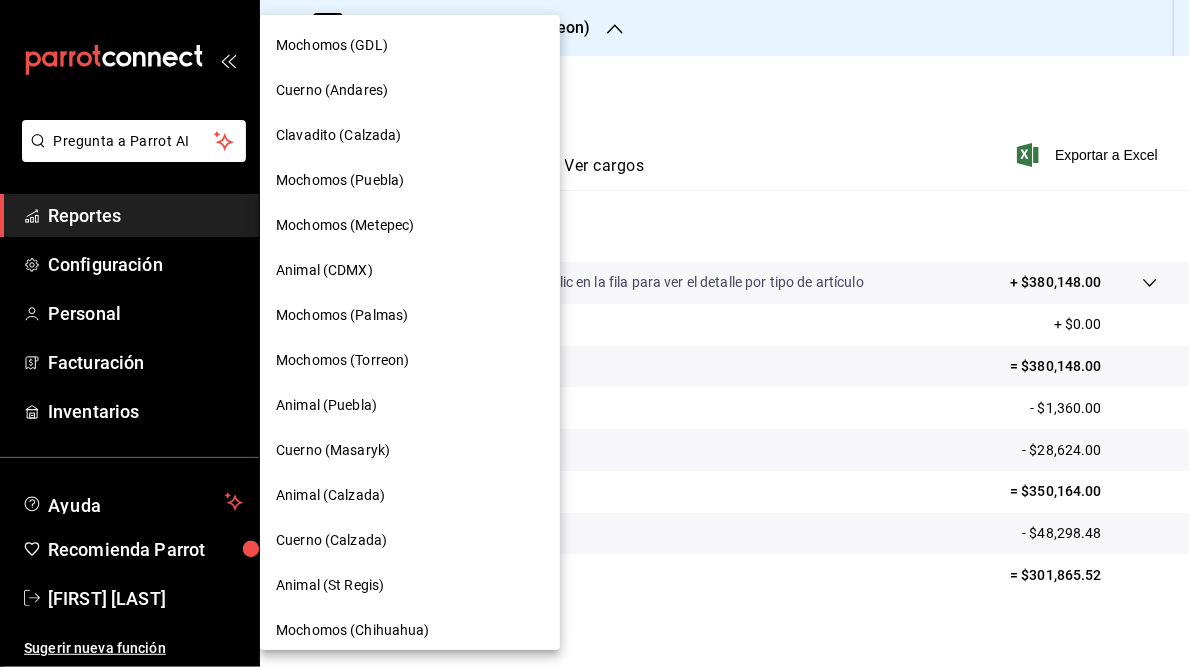 click on "Mochomos (GDL)" at bounding box center [332, 45] 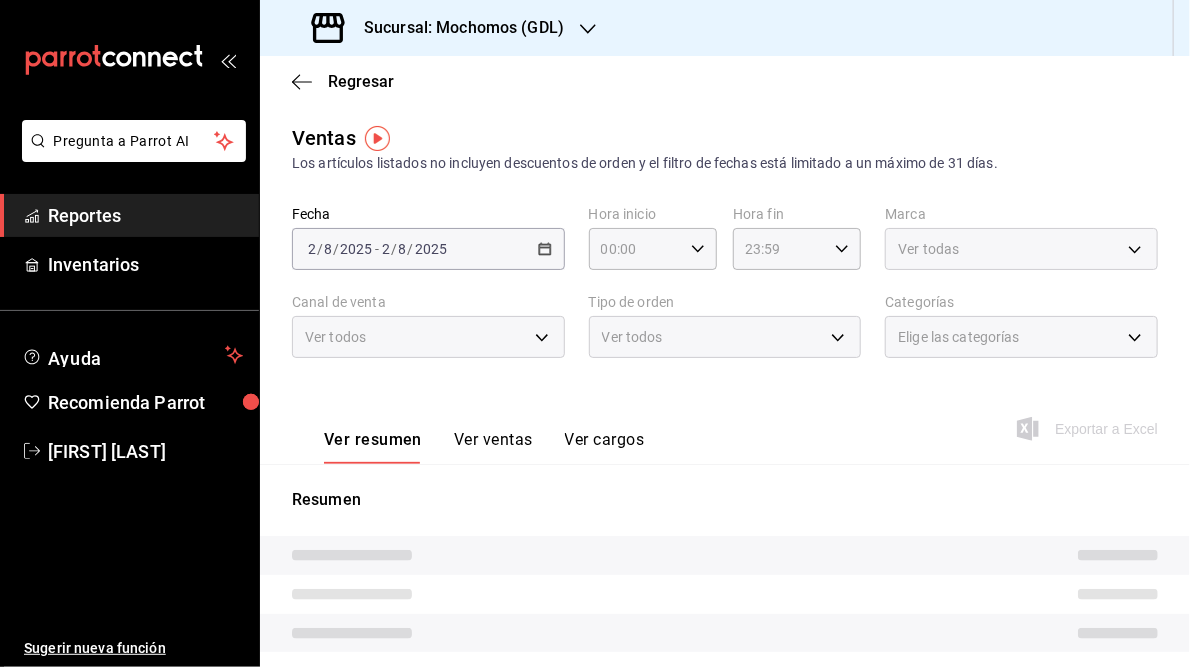 type on "05:00" 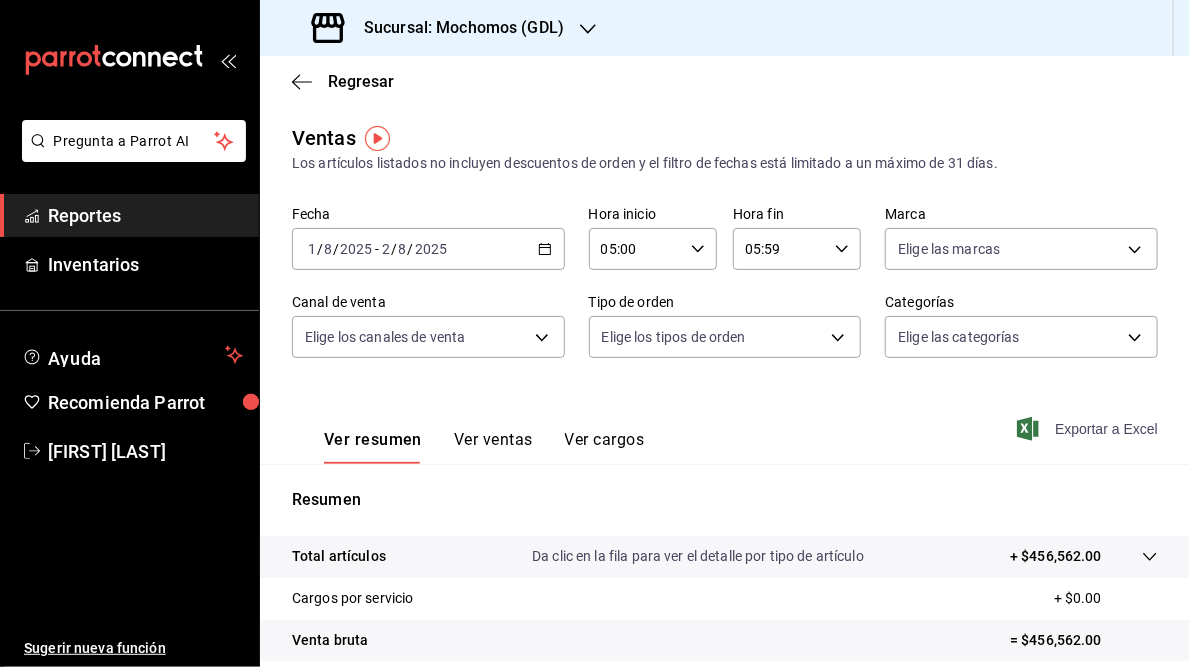 click on "Exportar a Excel" at bounding box center (1089, 429) 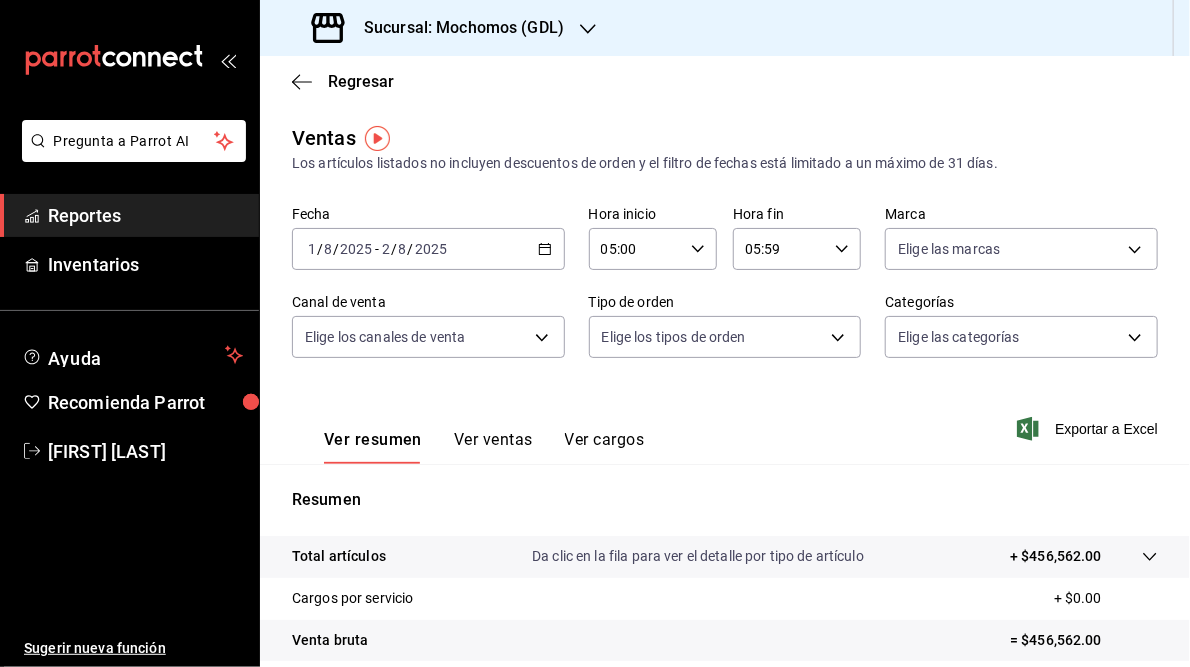 click at bounding box center [588, 28] 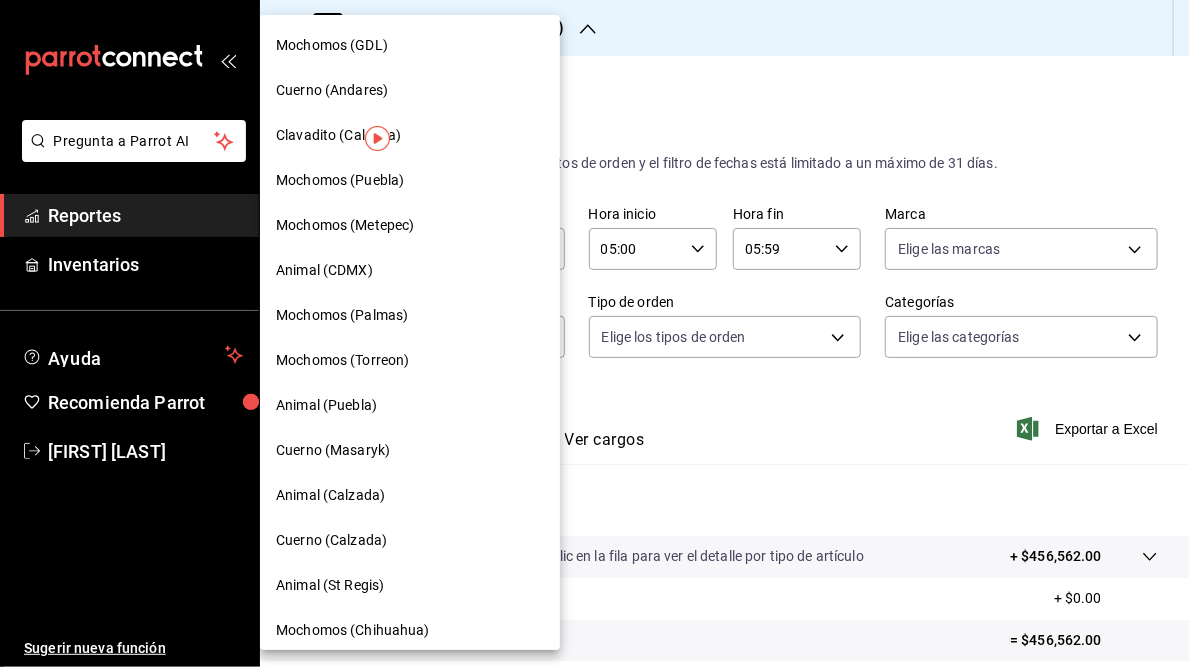scroll, scrollTop: 145, scrollLeft: 0, axis: vertical 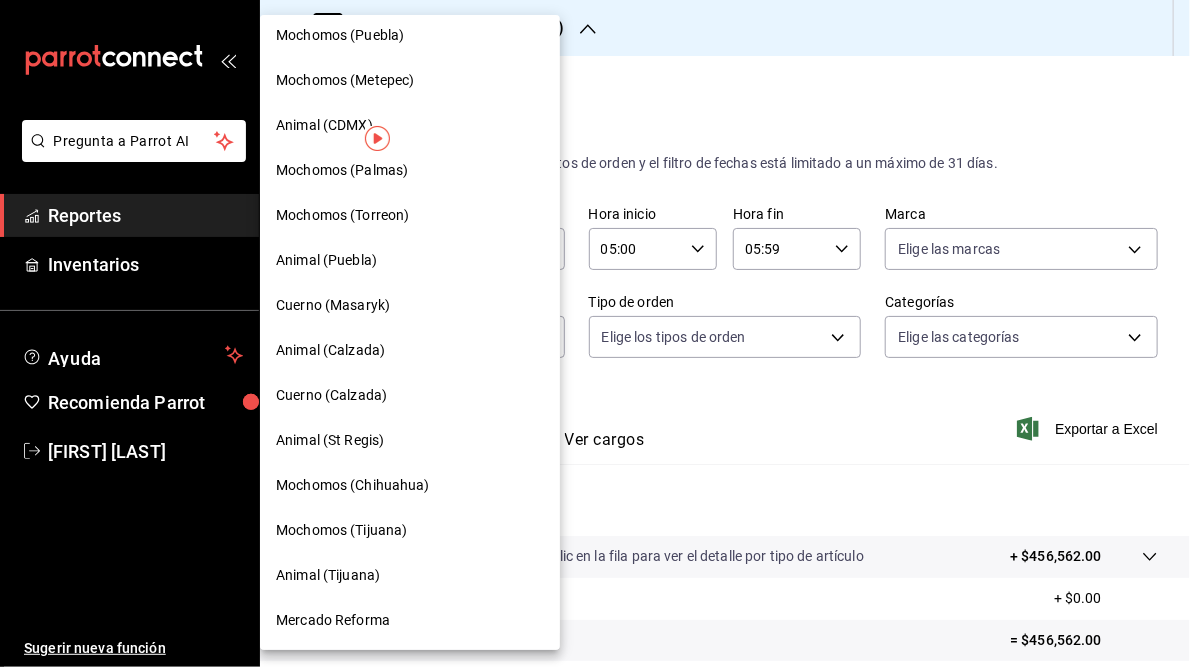 click on "Mercado Reforma" at bounding box center [333, 620] 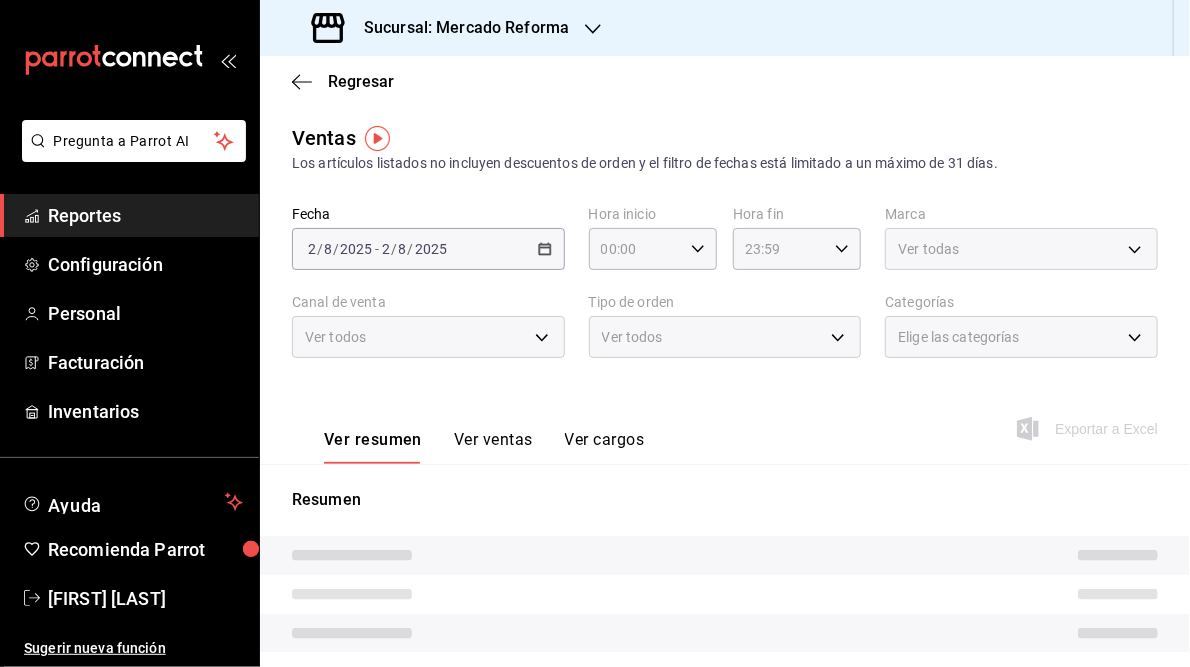 type on "05:00" 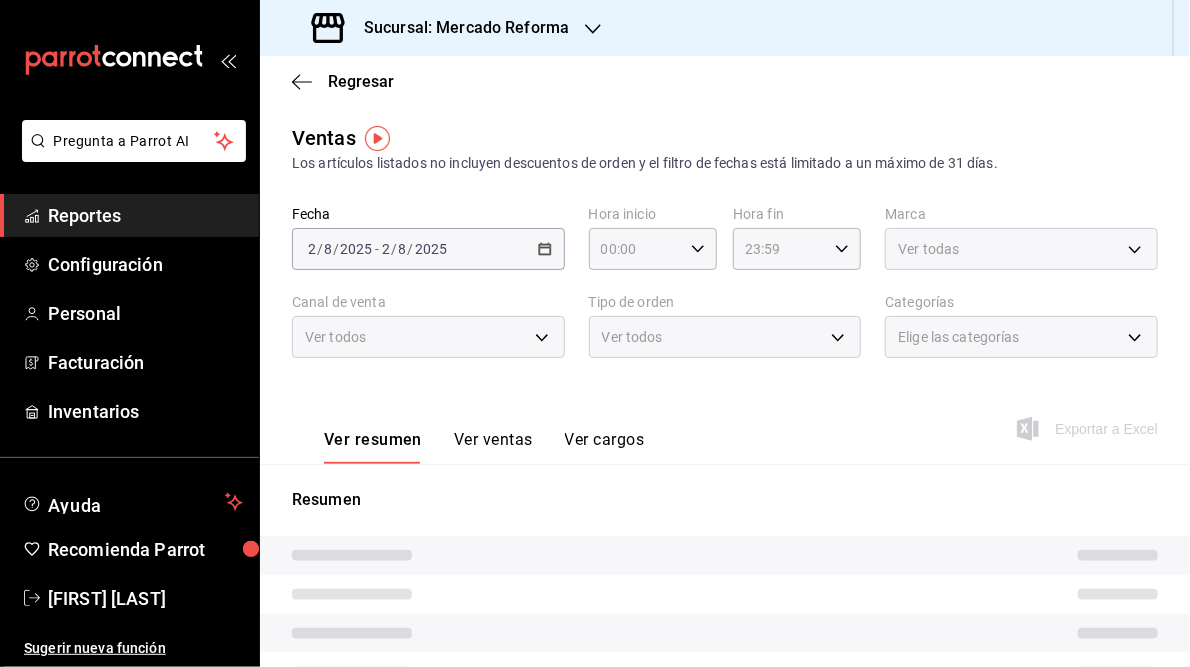 type on "05:59" 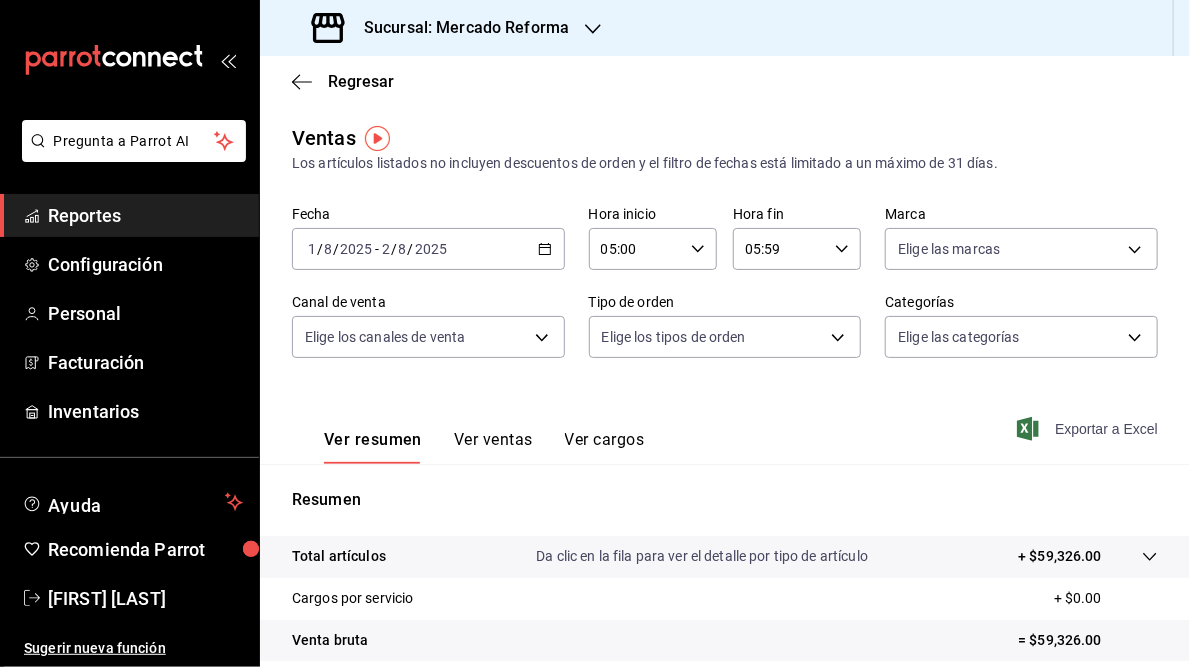 click on "Exportar a Excel" at bounding box center (1089, 429) 